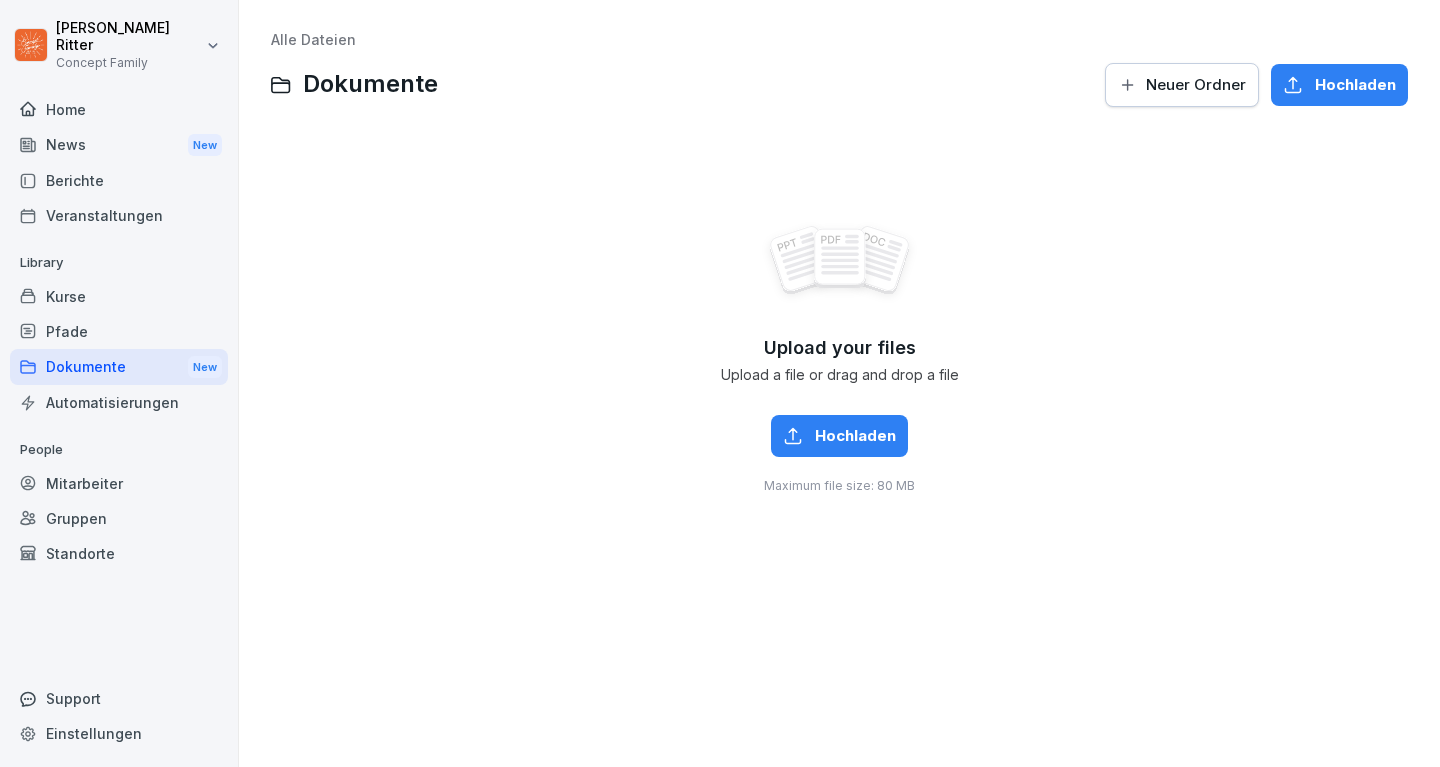 scroll, scrollTop: 0, scrollLeft: 0, axis: both 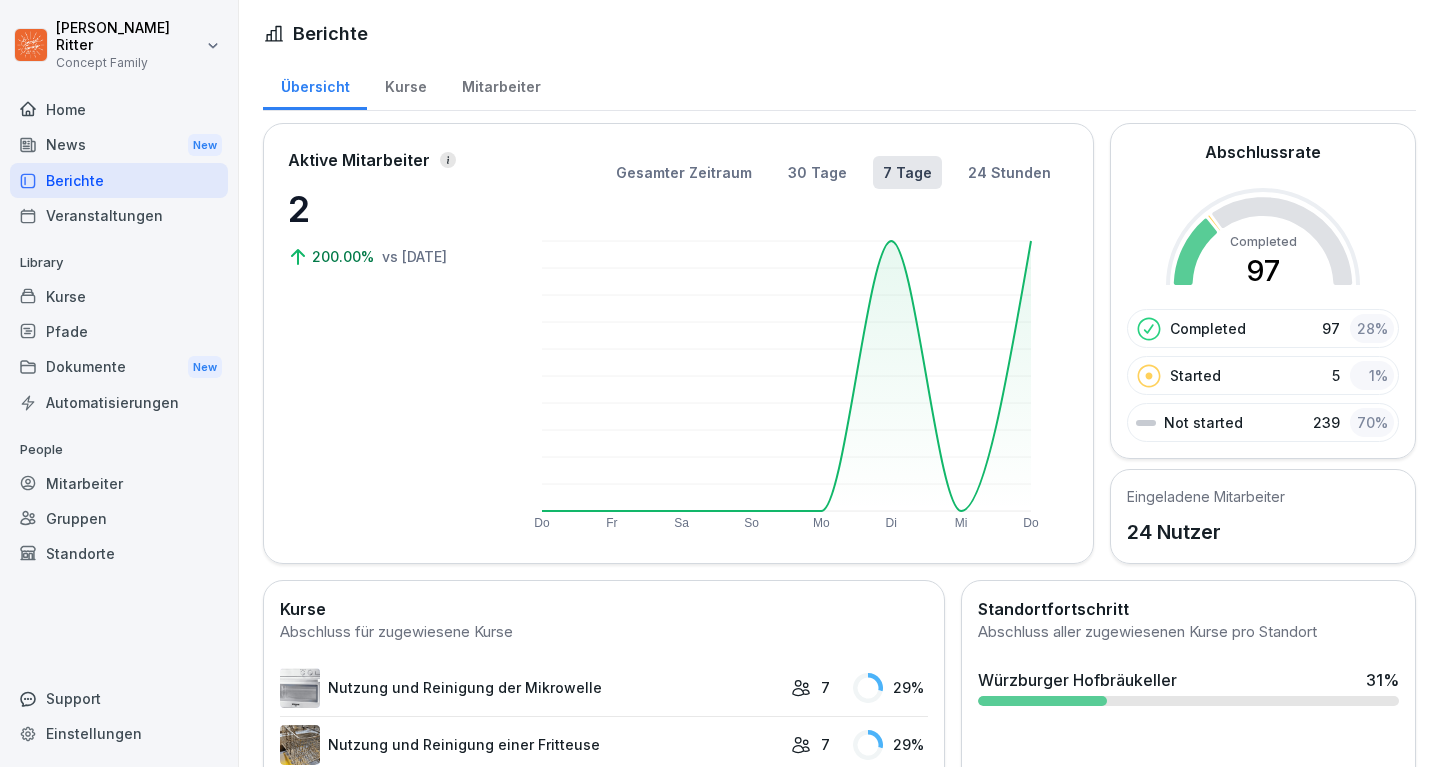 click on "Kurse" at bounding box center [405, 84] 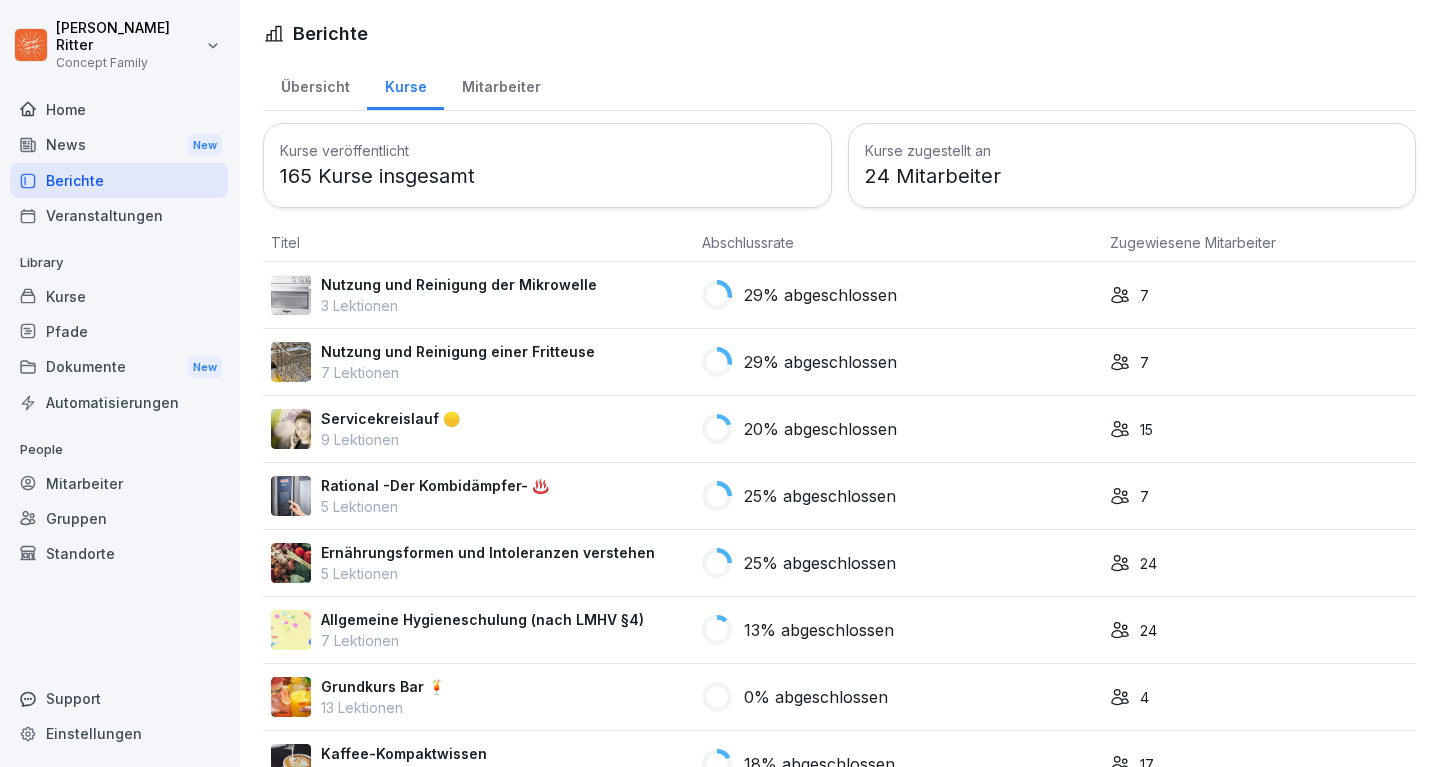 click on "Mitarbeiter" at bounding box center (501, 84) 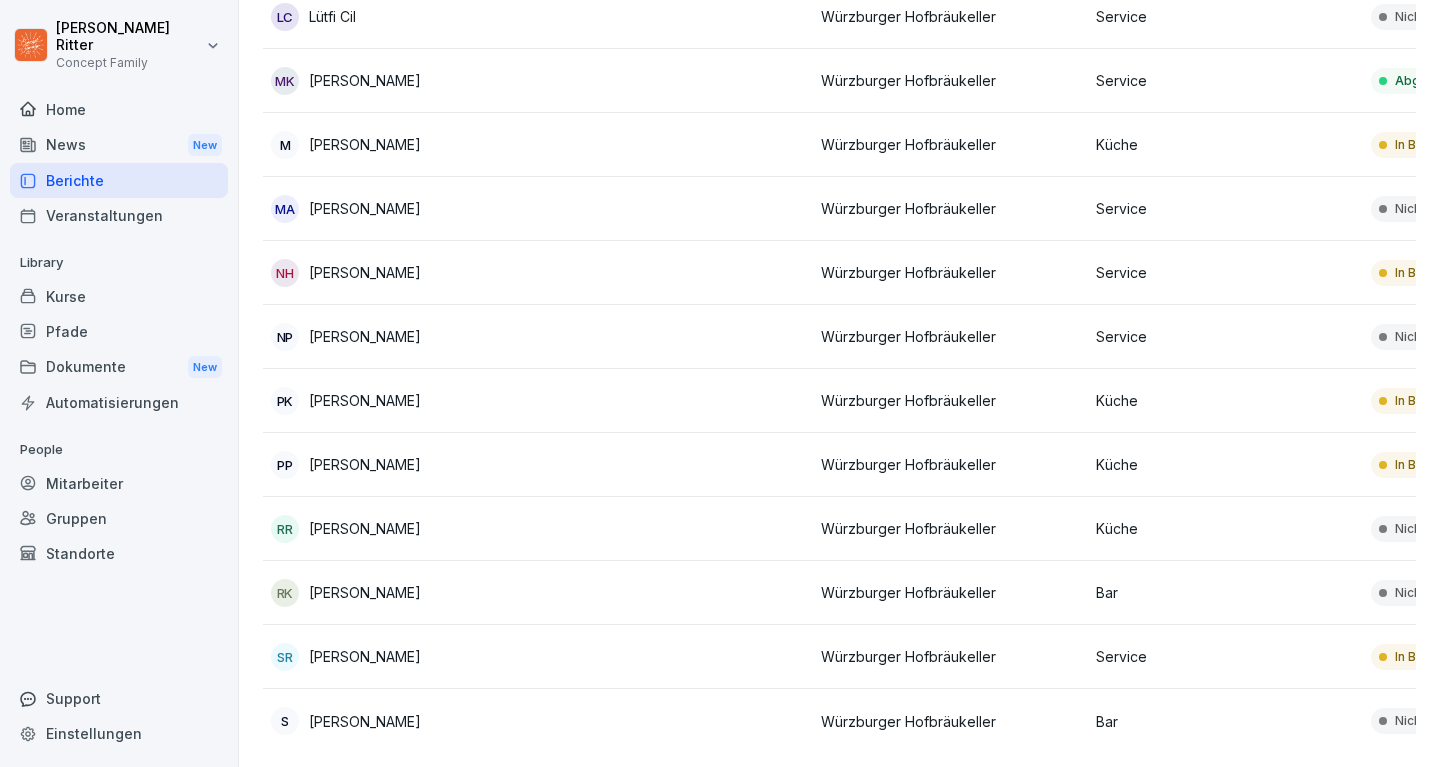scroll, scrollTop: 1001, scrollLeft: 0, axis: vertical 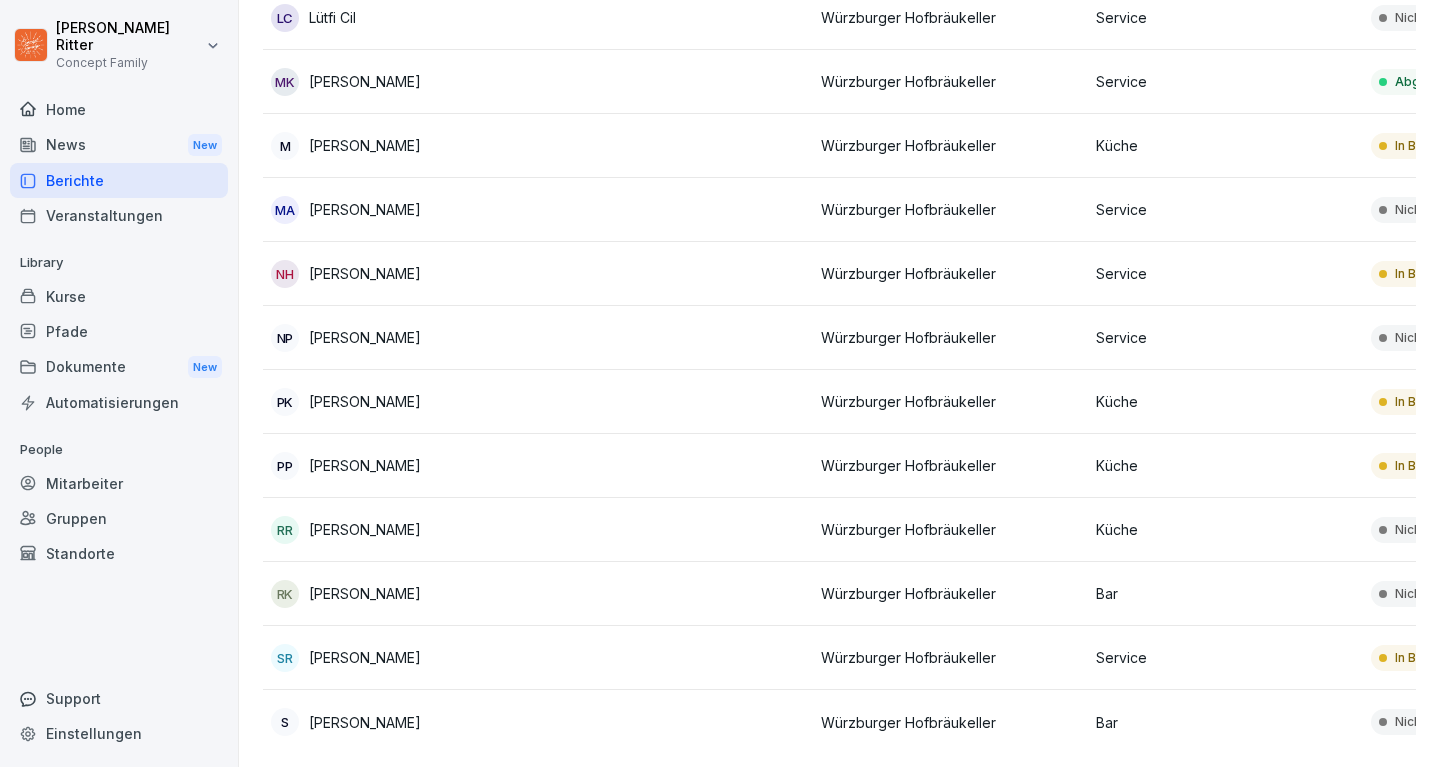 click on "In Bearbeitung" at bounding box center (1438, 658) 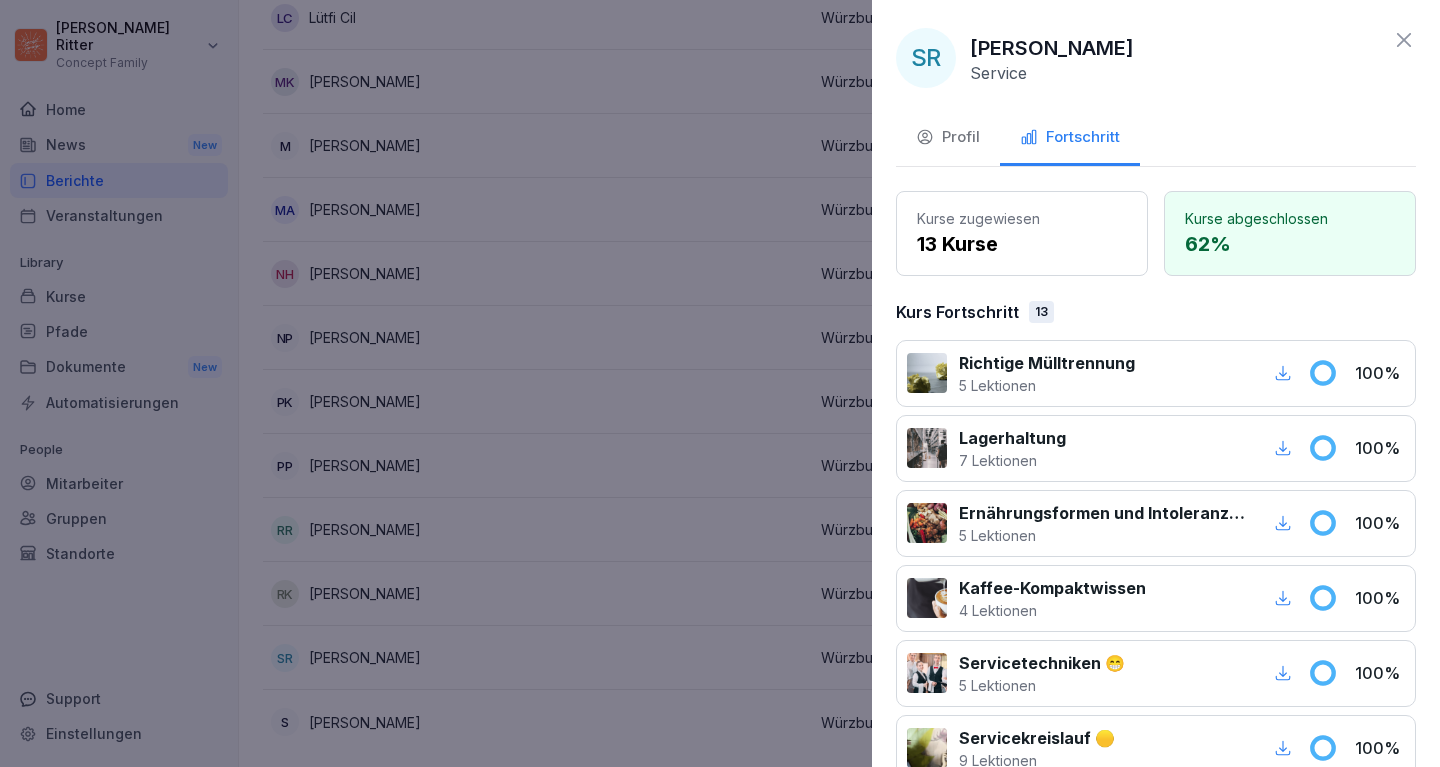 scroll, scrollTop: 0, scrollLeft: 0, axis: both 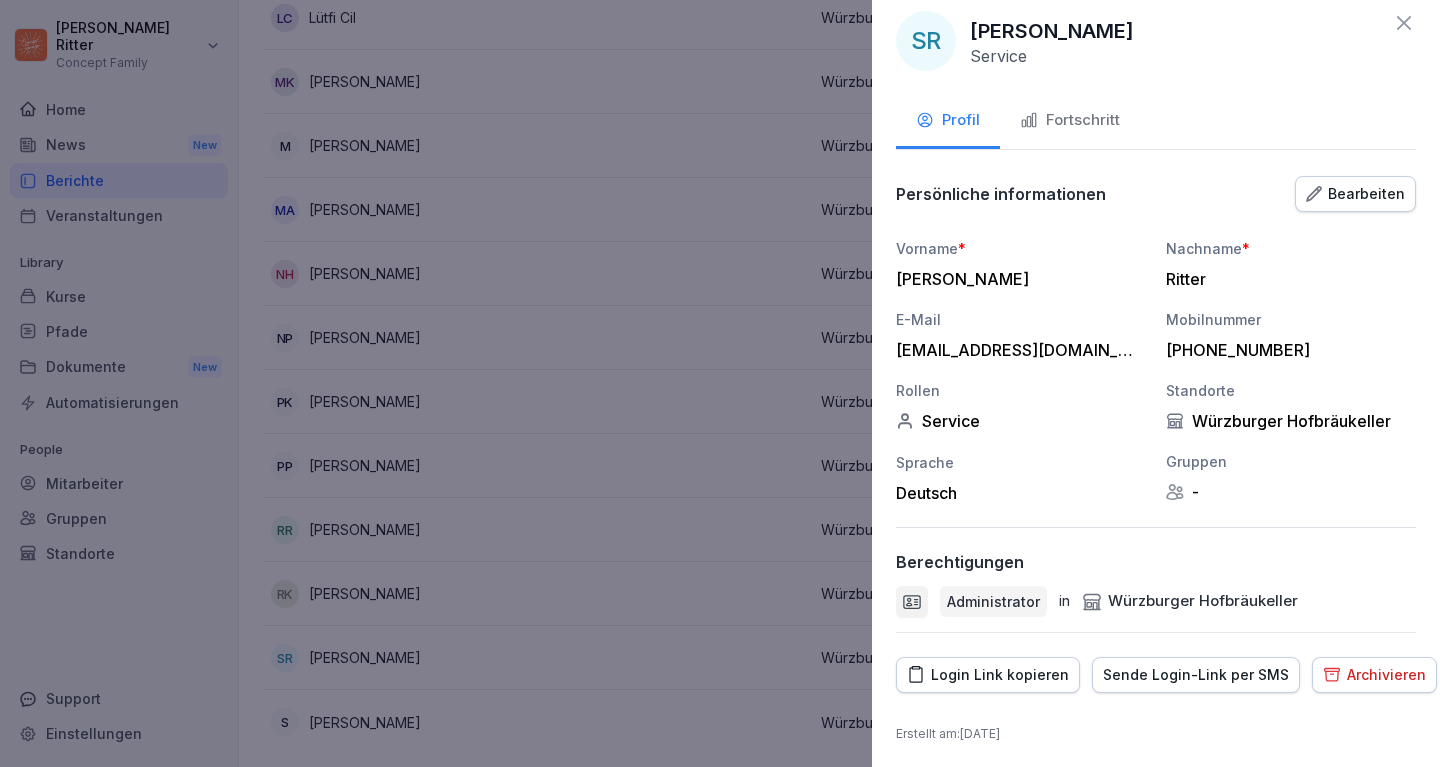 click at bounding box center (720, 383) 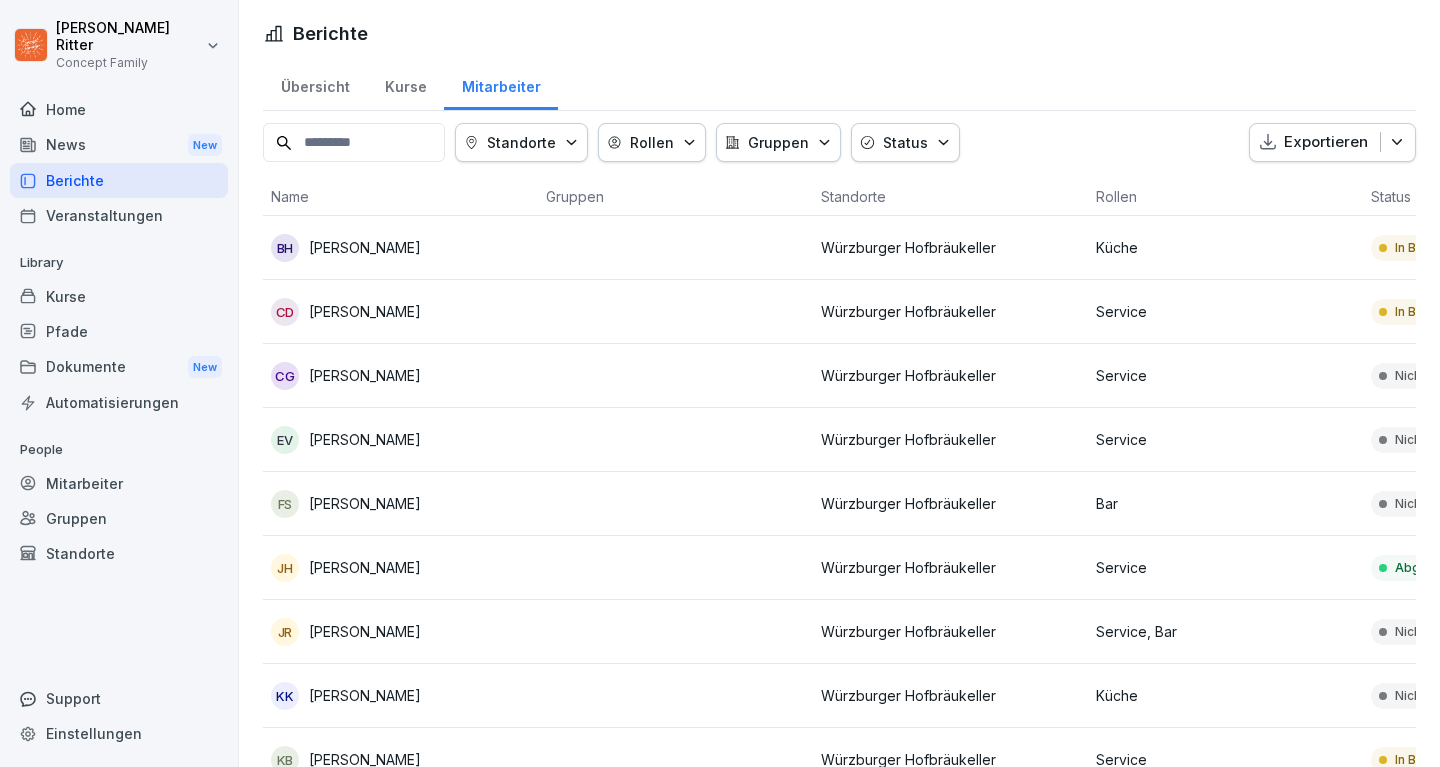 scroll, scrollTop: 0, scrollLeft: 0, axis: both 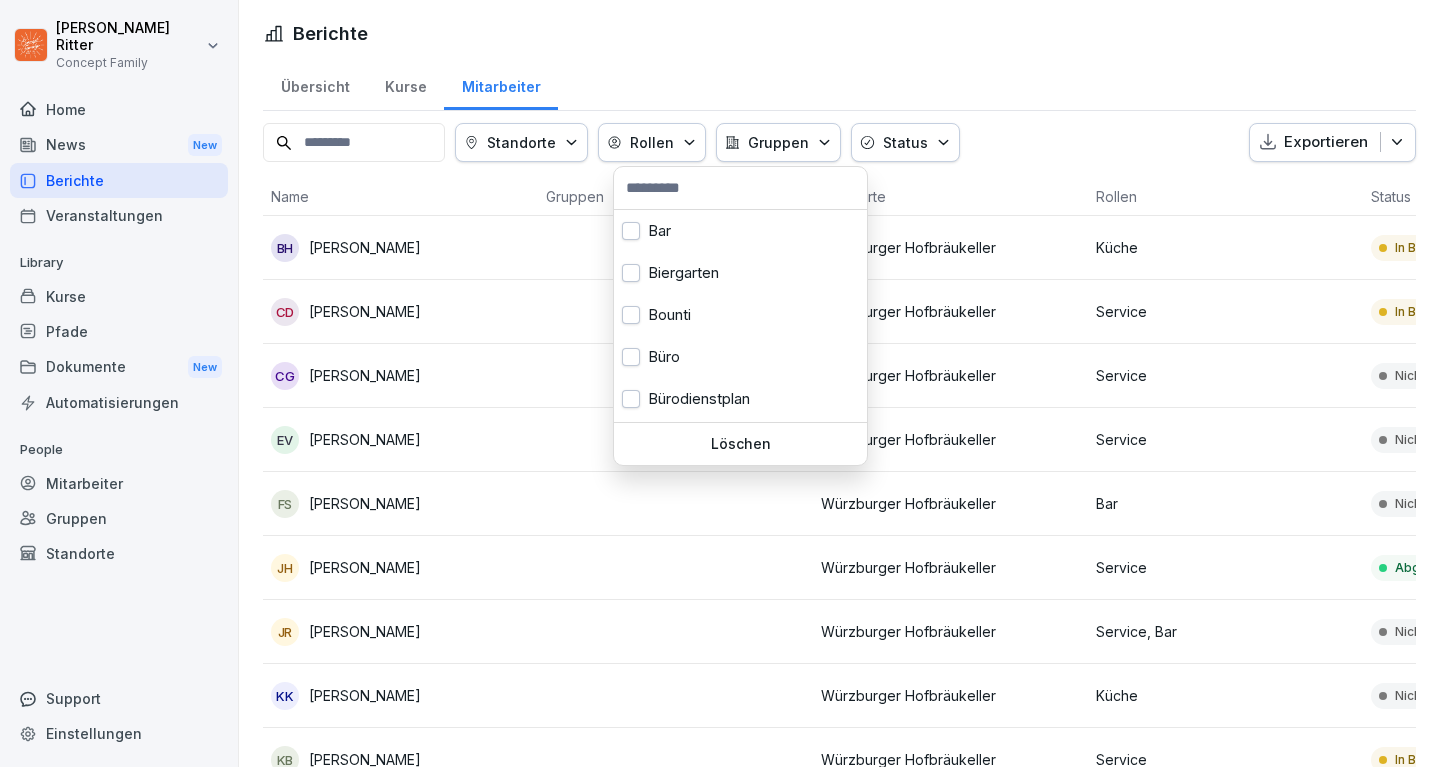 click on "Rollen" at bounding box center (652, 142) 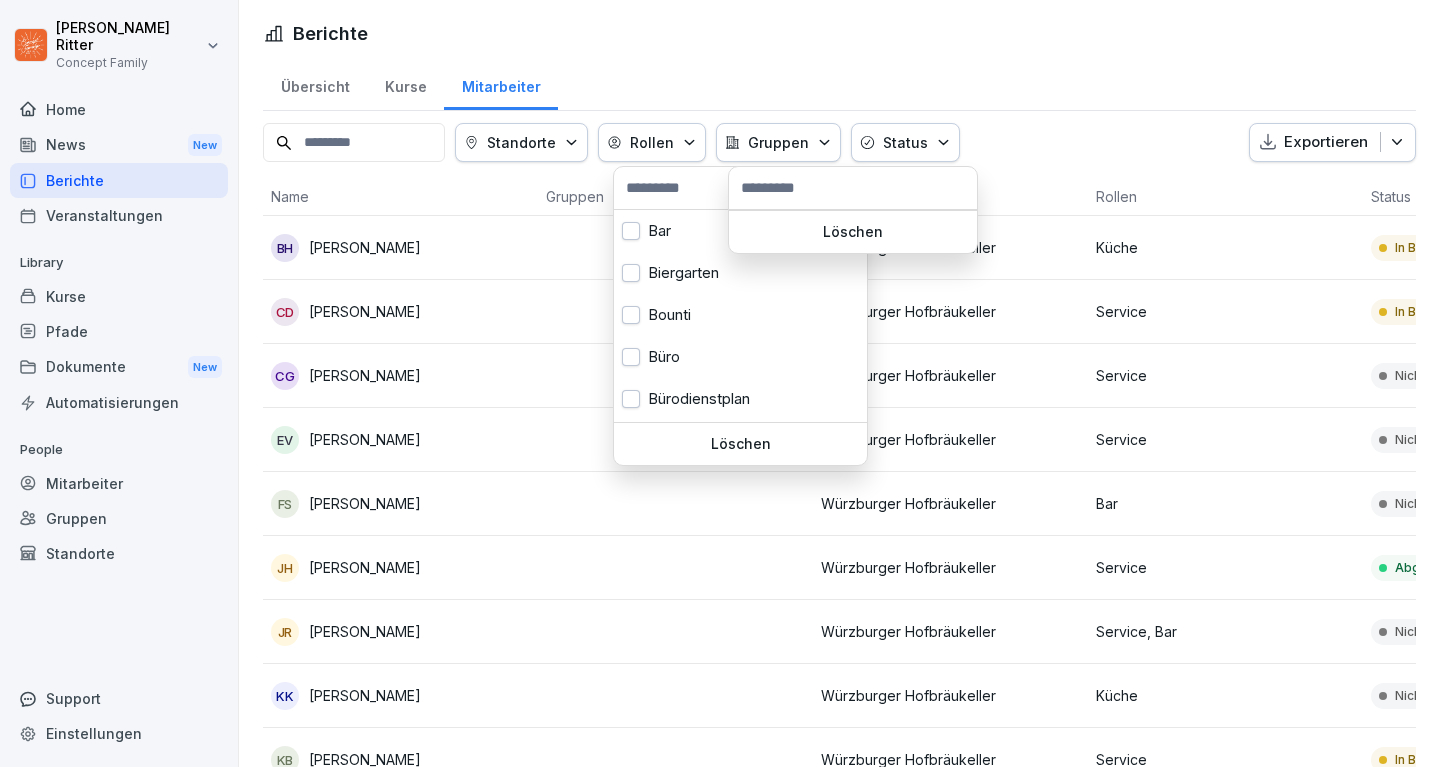 click on "Gruppen" at bounding box center (778, 142) 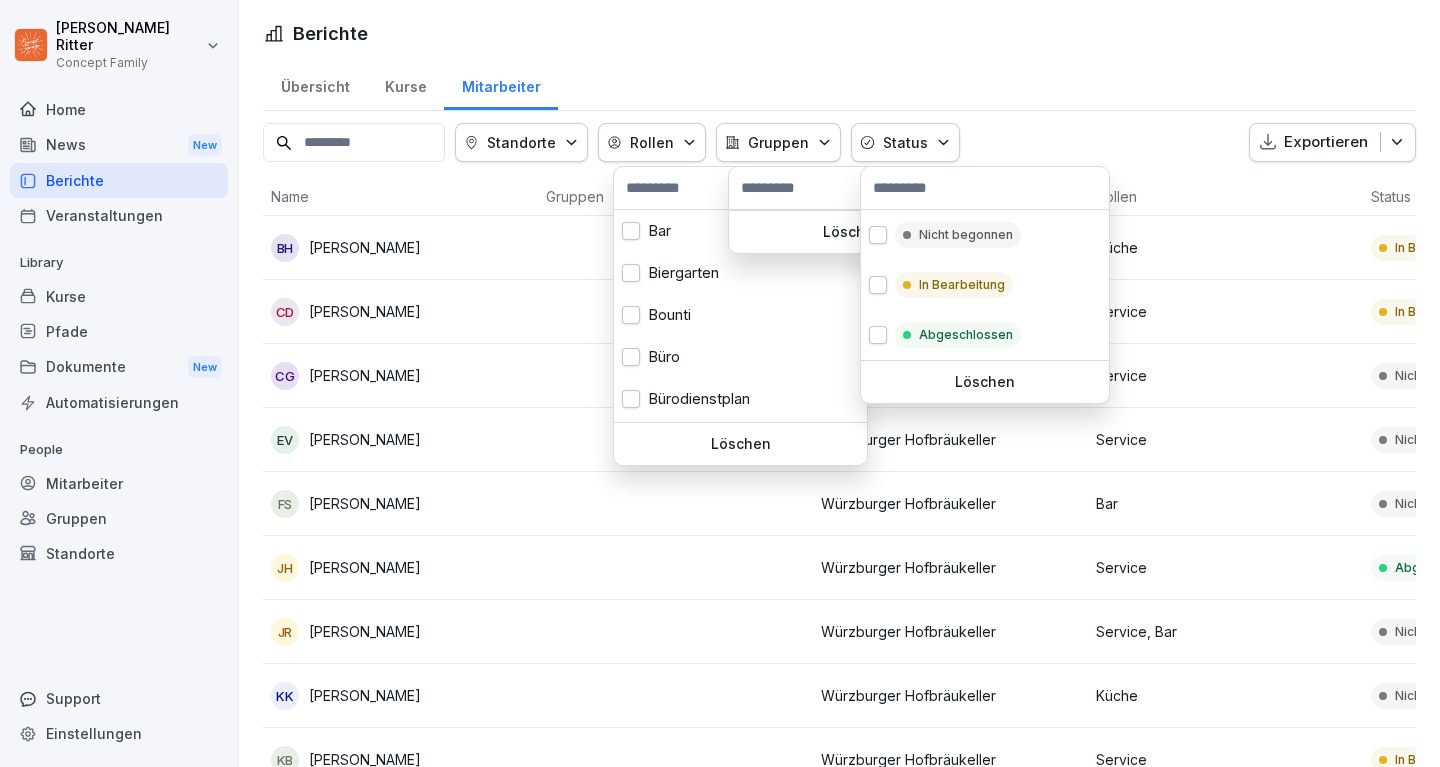 click on "Status" at bounding box center (905, 142) 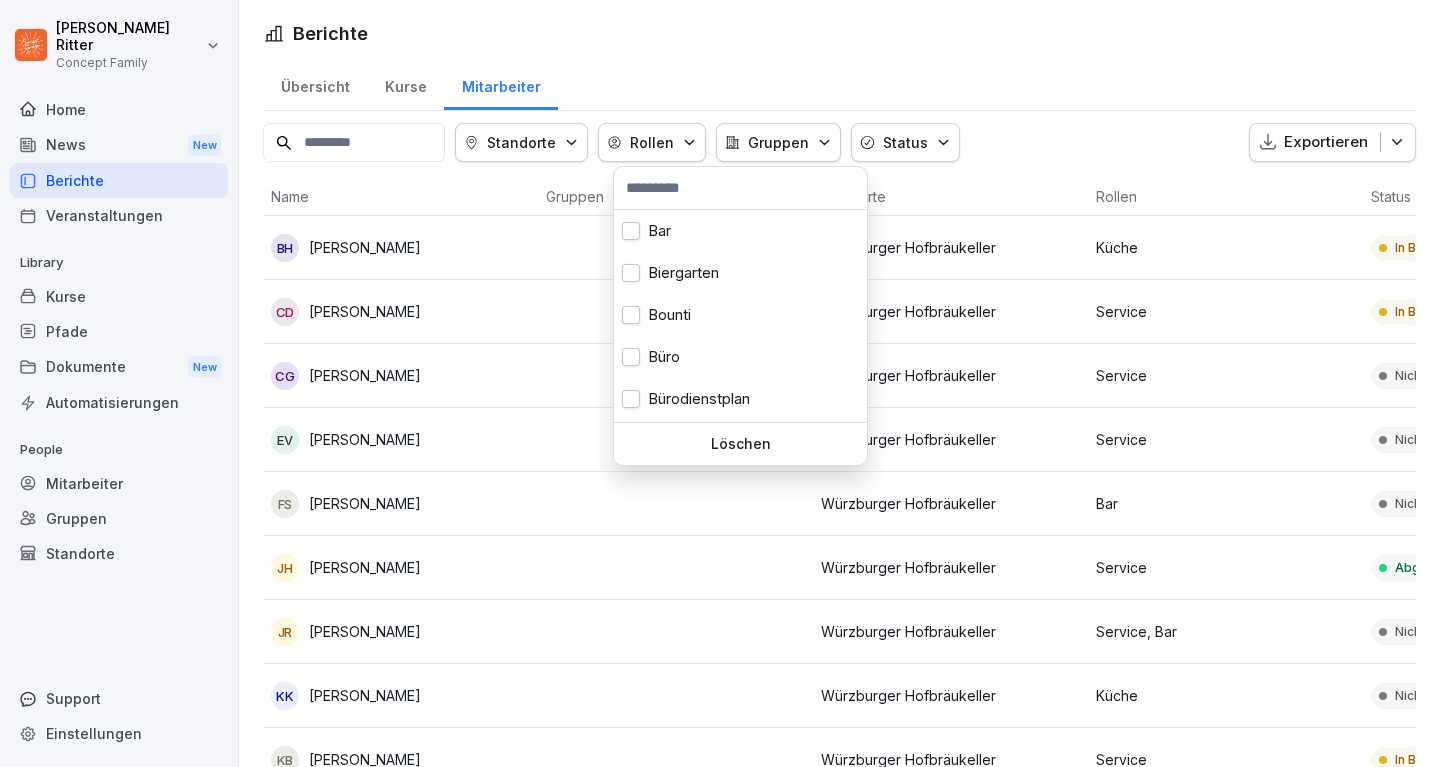 click on "[PERSON_NAME] Concept Family Home News New Berichte Veranstaltungen Library Kurse Pfade Dokumente New Automatisierungen People Mitarbeiter Gruppen Standorte Support Einstellungen Berichte Übersicht Kurse Mitarbeiter Standorte Rollen Gruppen Status Exportieren Name Gruppen Standorte Rollen Status Fortschritt BH [PERSON_NAME] Würzburger Hofbräukeller Küche In Bearbeitung 68 % CD [PERSON_NAME] Würzburger Hofbräukeller Service In Bearbeitung 1 % CG [PERSON_NAME] Hofbräukeller Service Nicht begonnen 0 % EV [PERSON_NAME] Würzburger Hofbräukeller Service Nicht begonnen 0 % FS [PERSON_NAME] Würzburger Hofbräukeller Bar Nicht begonnen 0 % JH [PERSON_NAME] Würzburger Hofbräukeller Service Abgeschlossen 100 % JR [PERSON_NAME] Würzburger Hofbräukeller Service, Bar Nicht begonnen 0 % KK [PERSON_NAME] Würzburger Hofbräukeller Küche Nicht begonnen 0 % KB [PERSON_NAME] Würzburger Hofbräukeller Service In Bearbeitung 20 % LK [PERSON_NAME] Service 9 % LM 0 % L" at bounding box center (720, 383) 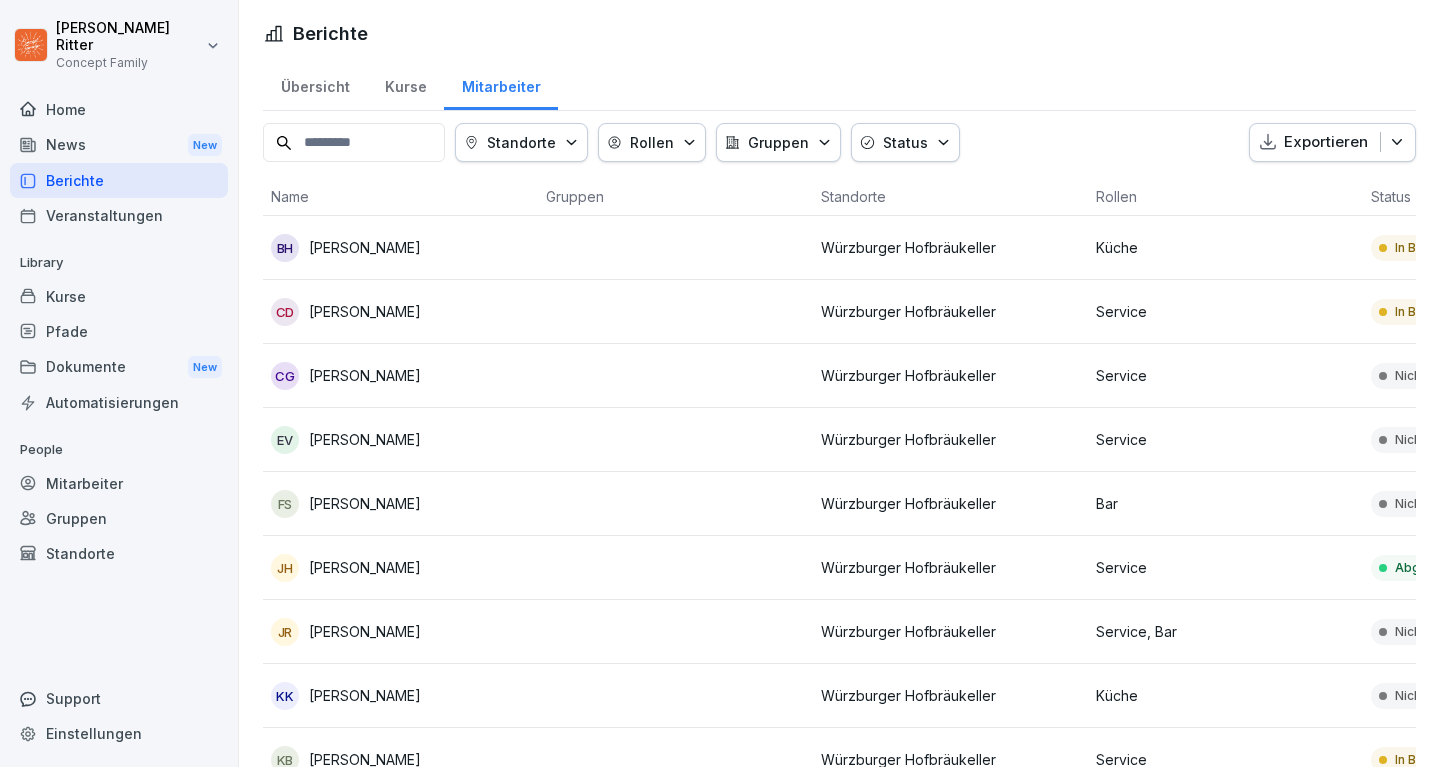 click on "[PERSON_NAME] Concept Family Home News New Berichte Veranstaltungen Library Kurse Pfade Dokumente New Automatisierungen People Mitarbeiter Gruppen Standorte Support Einstellungen Berichte Übersicht Kurse Mitarbeiter Standorte Rollen Gruppen Status Exportieren Name Gruppen Standorte Rollen Status Fortschritt BH [PERSON_NAME] Würzburger Hofbräukeller Küche In Bearbeitung 68 % CD [PERSON_NAME] Würzburger Hofbräukeller Service In Bearbeitung 1 % CG [PERSON_NAME] Hofbräukeller Service Nicht begonnen 0 % EV [PERSON_NAME] Würzburger Hofbräukeller Service Nicht begonnen 0 % FS [PERSON_NAME] Würzburger Hofbräukeller Bar Nicht begonnen 0 % JH [PERSON_NAME] Würzburger Hofbräukeller Service Abgeschlossen 100 % JR [PERSON_NAME] Würzburger Hofbräukeller Service, Bar Nicht begonnen 0 % KK [PERSON_NAME] Würzburger Hofbräukeller Küche Nicht begonnen 0 % KB [PERSON_NAME] Würzburger Hofbräukeller Service In Bearbeitung 20 % LK [PERSON_NAME] Service 9 % LM 0 % L" at bounding box center (720, 383) 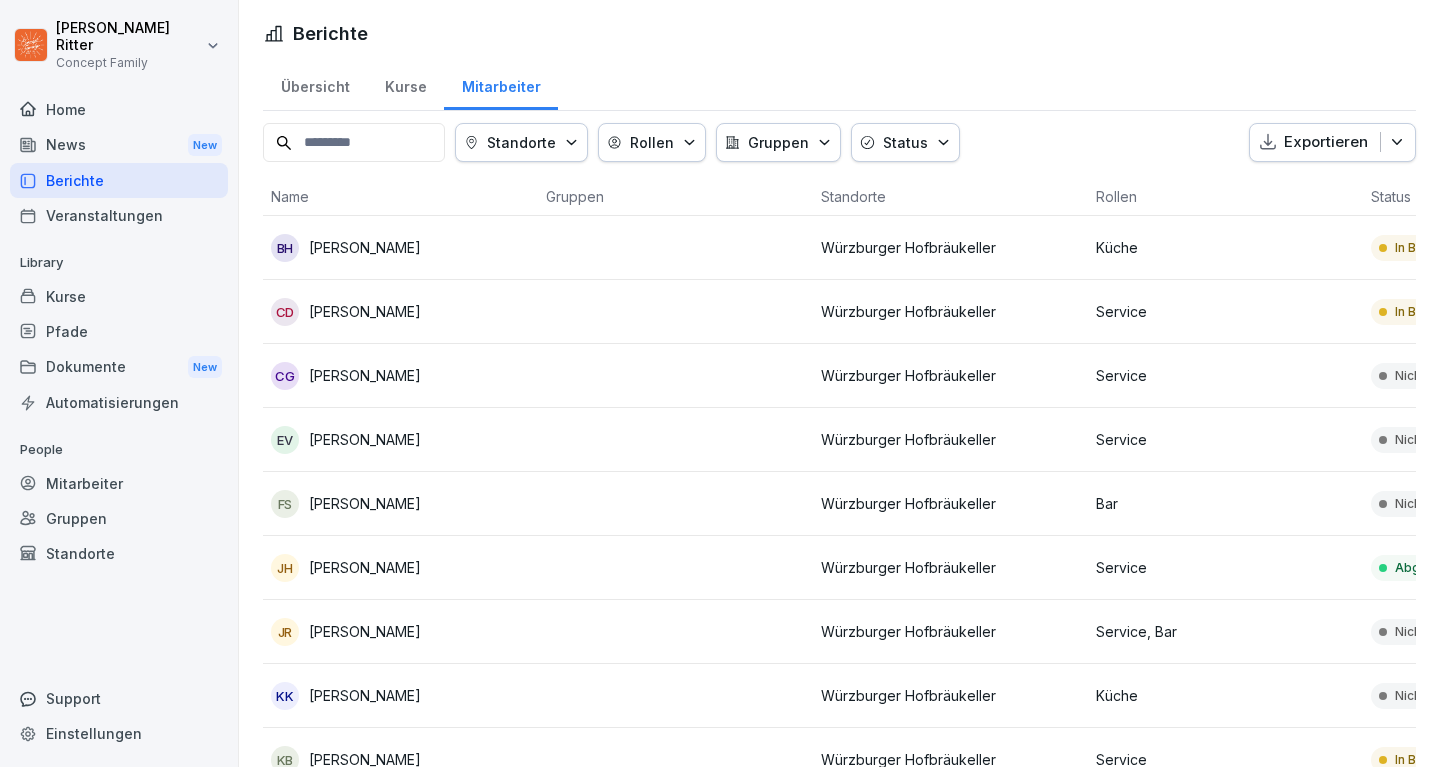 click on "Übersicht" at bounding box center [315, 84] 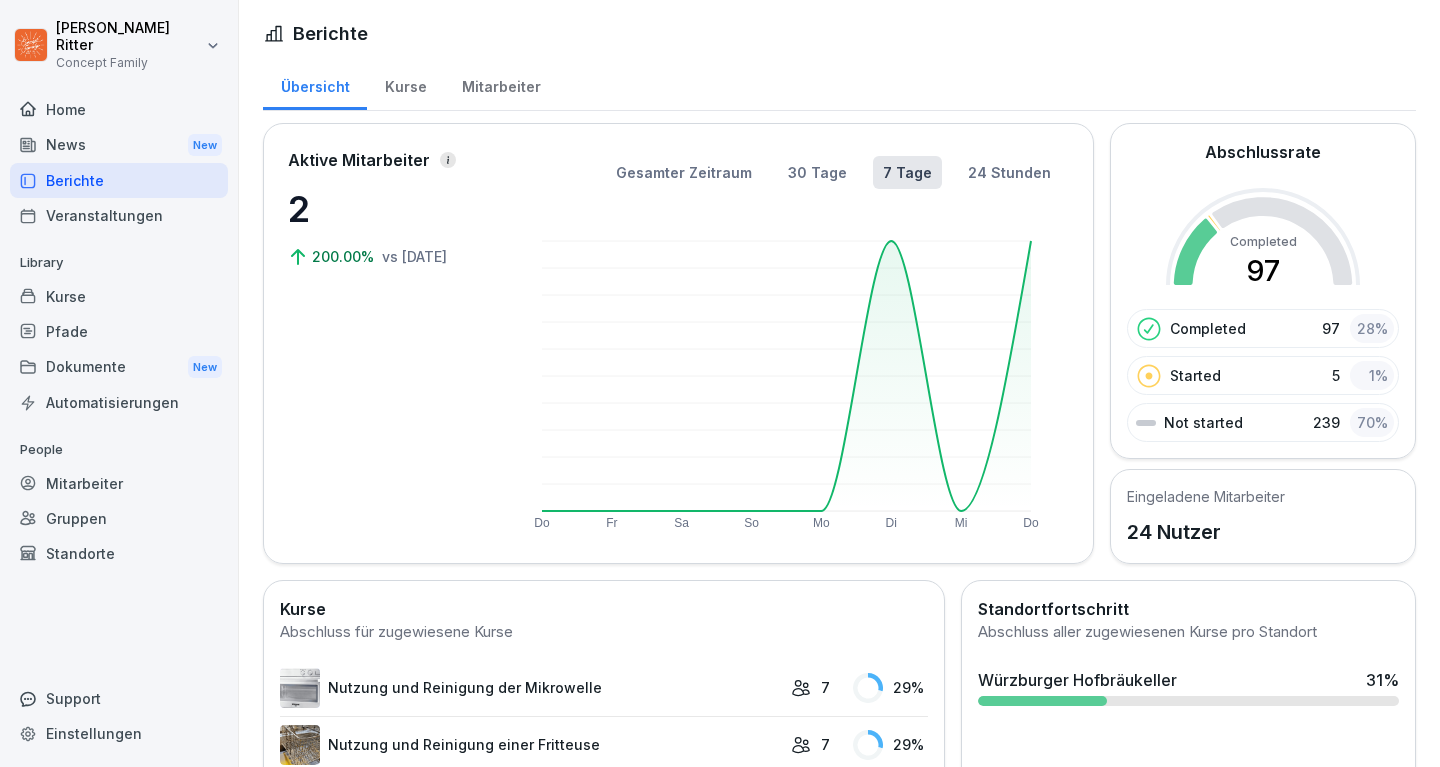 click on "Übersicht" at bounding box center (315, 84) 